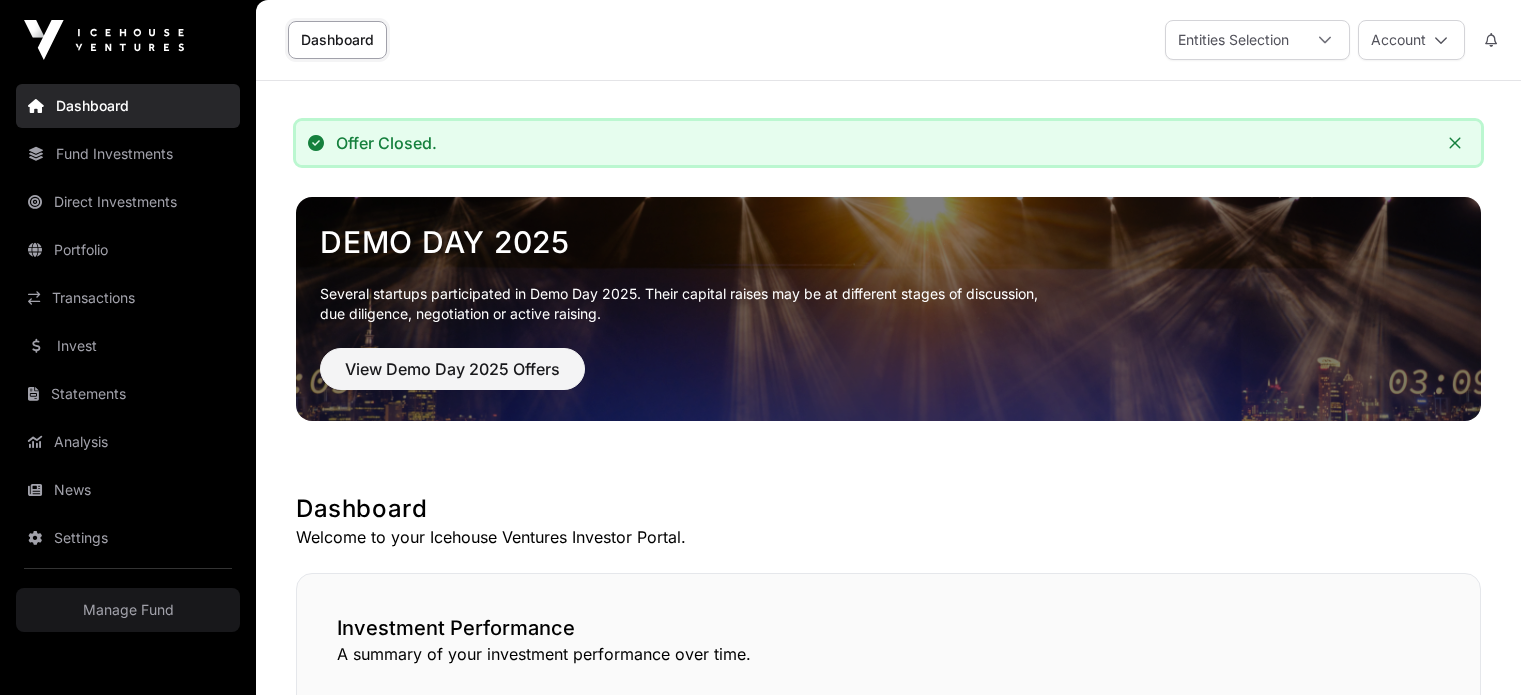scroll, scrollTop: 0, scrollLeft: 0, axis: both 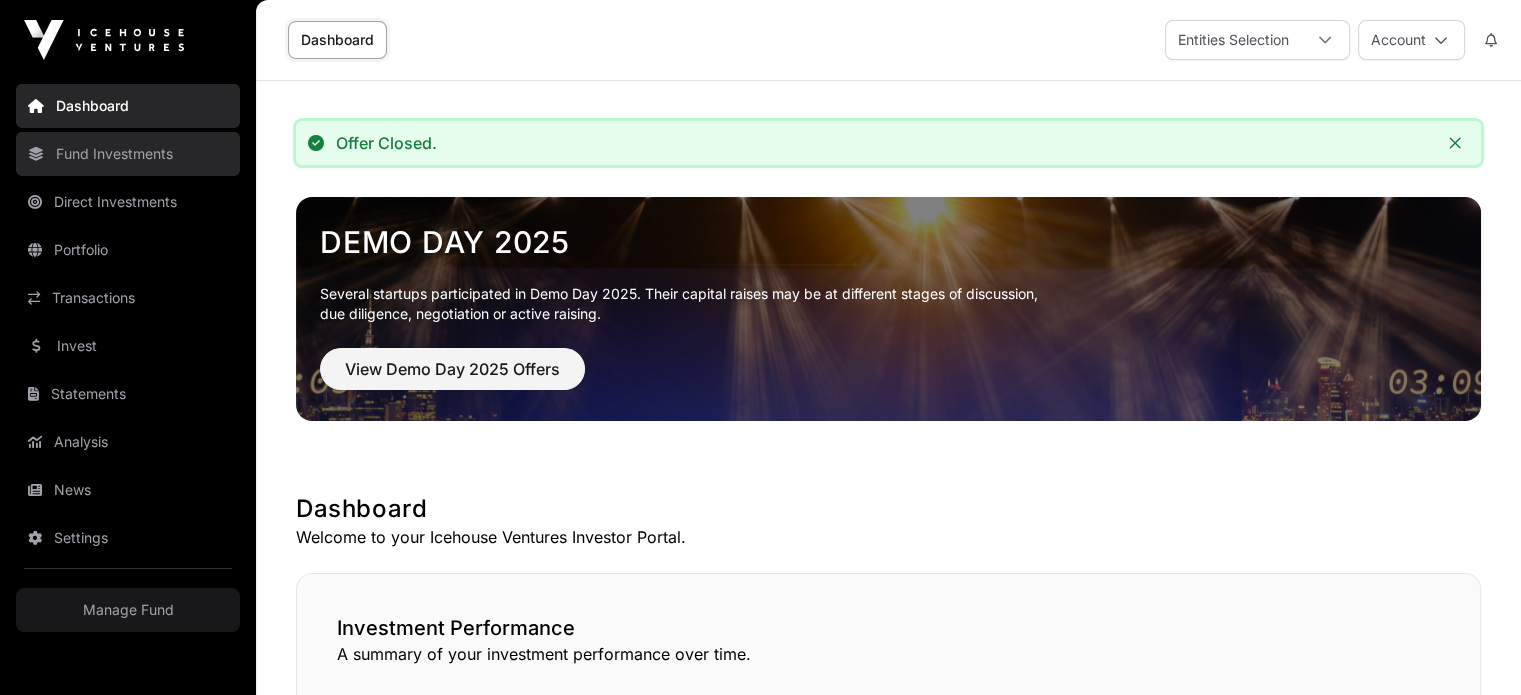 click on "Fund Investments" 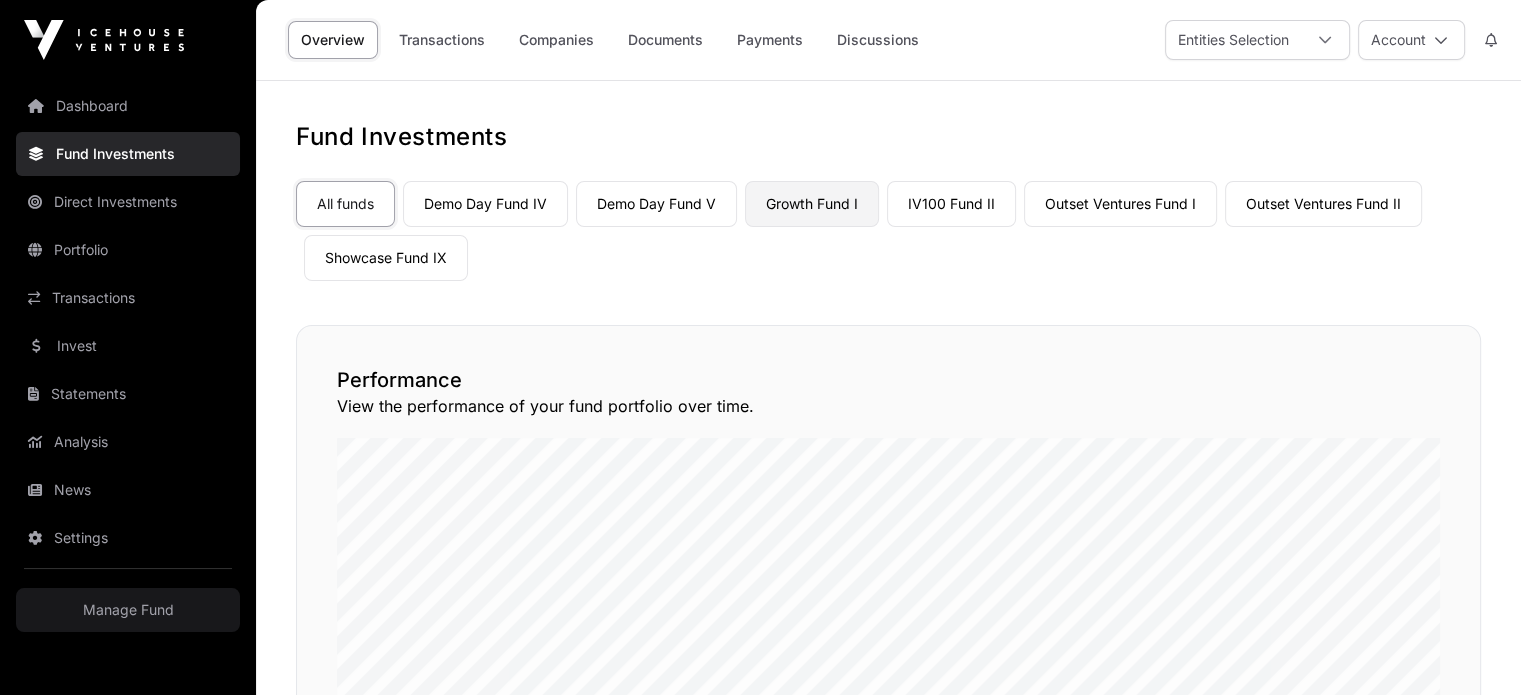 click on "Growth Fund I" 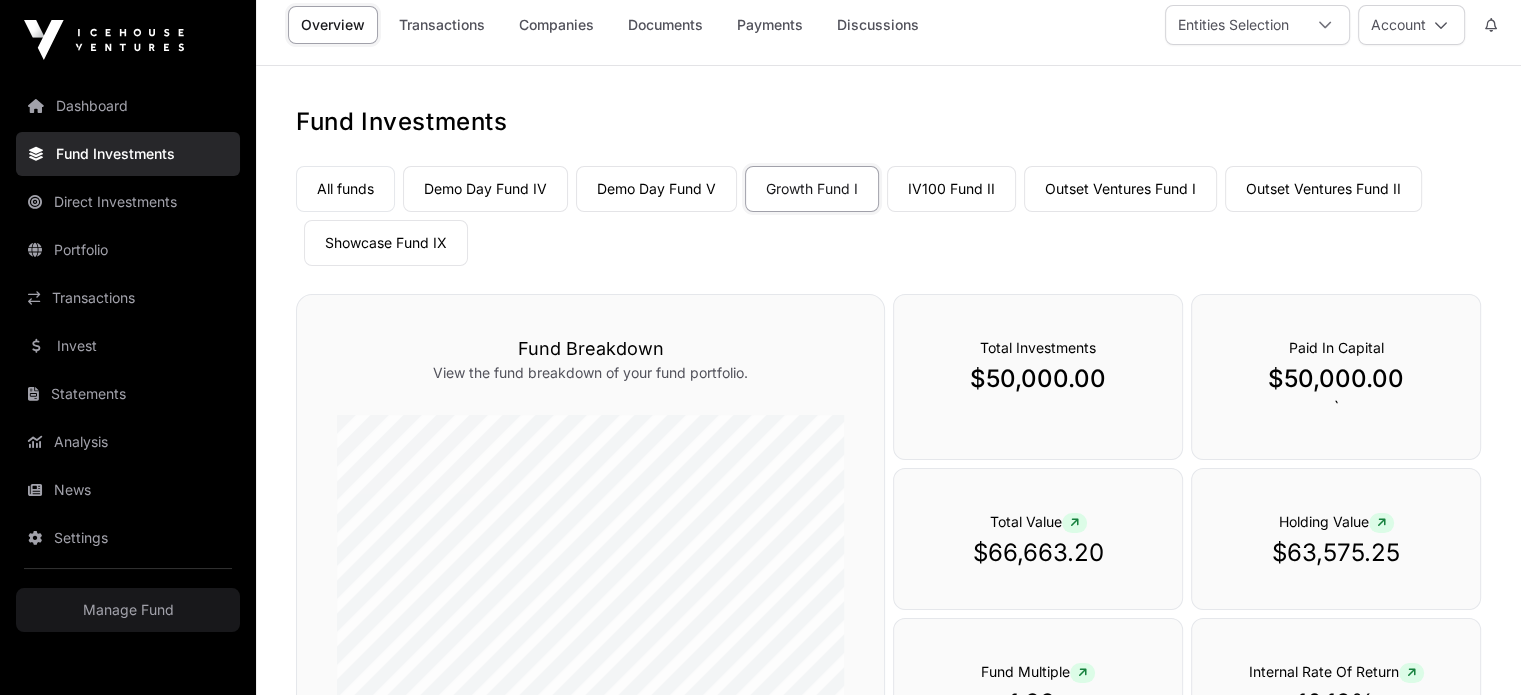 scroll, scrollTop: 0, scrollLeft: 0, axis: both 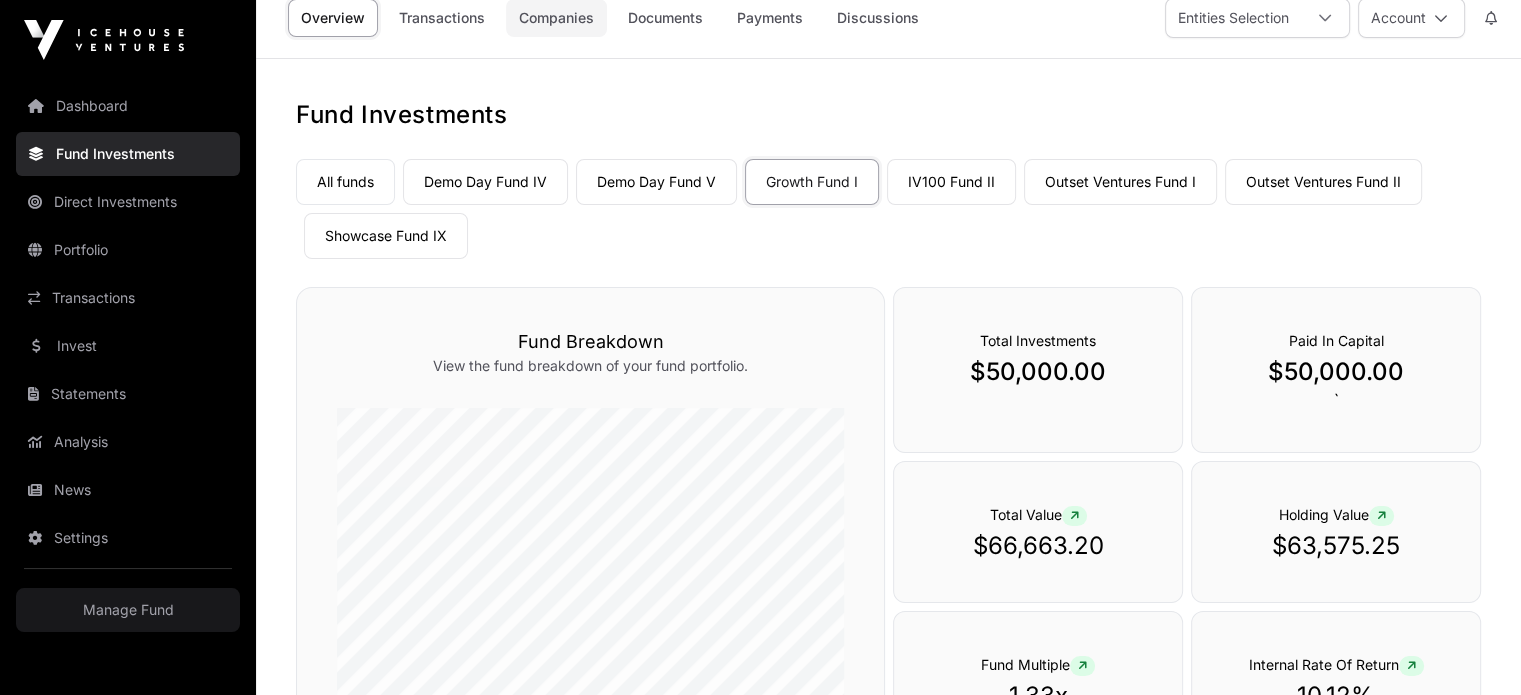 click on "Companies" 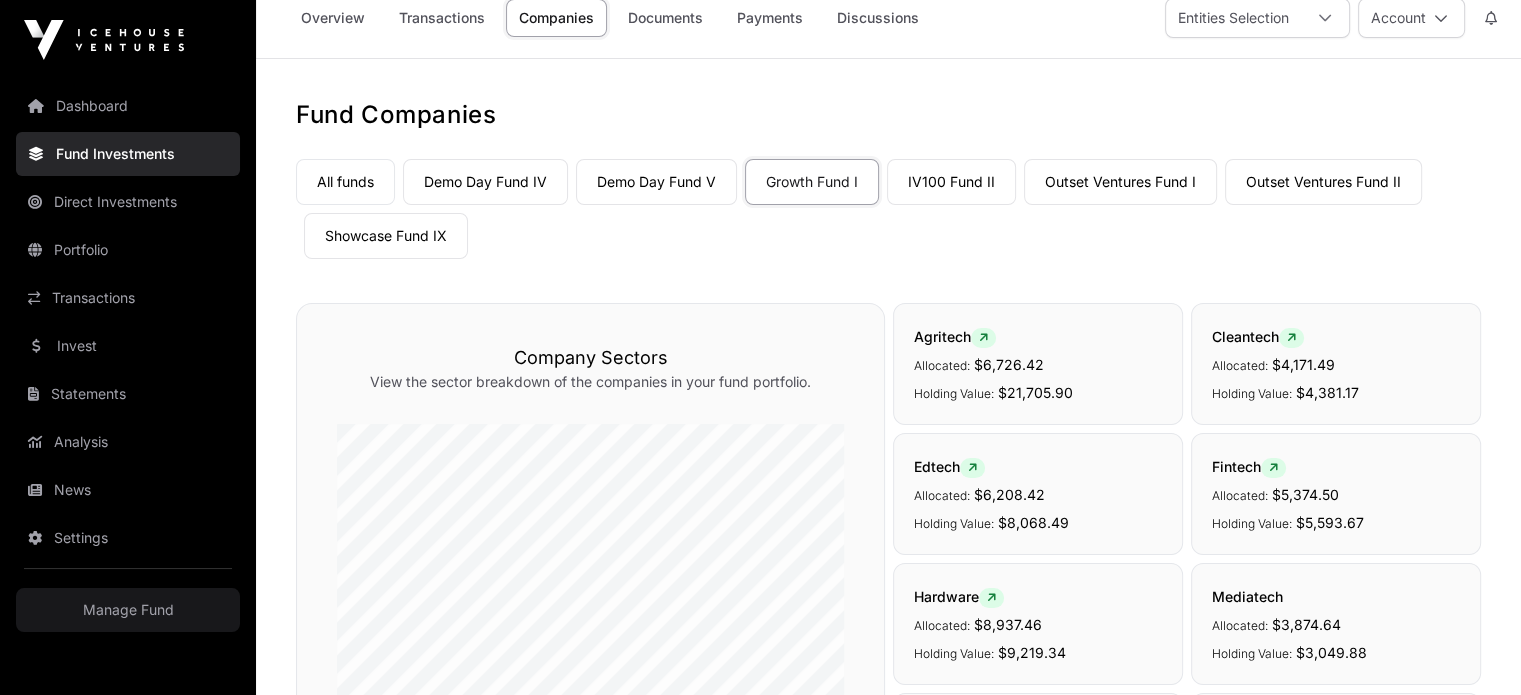 scroll, scrollTop: 0, scrollLeft: 0, axis: both 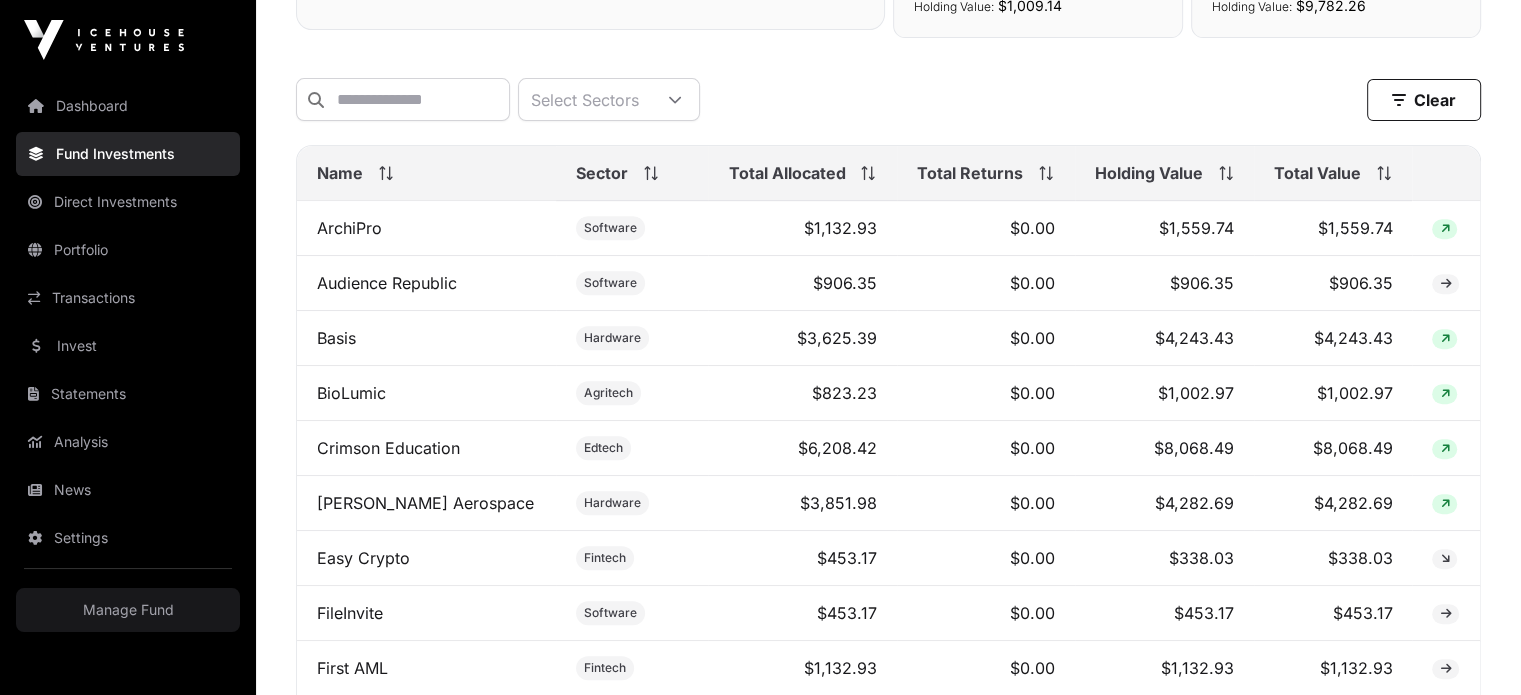 click on "Total Value" 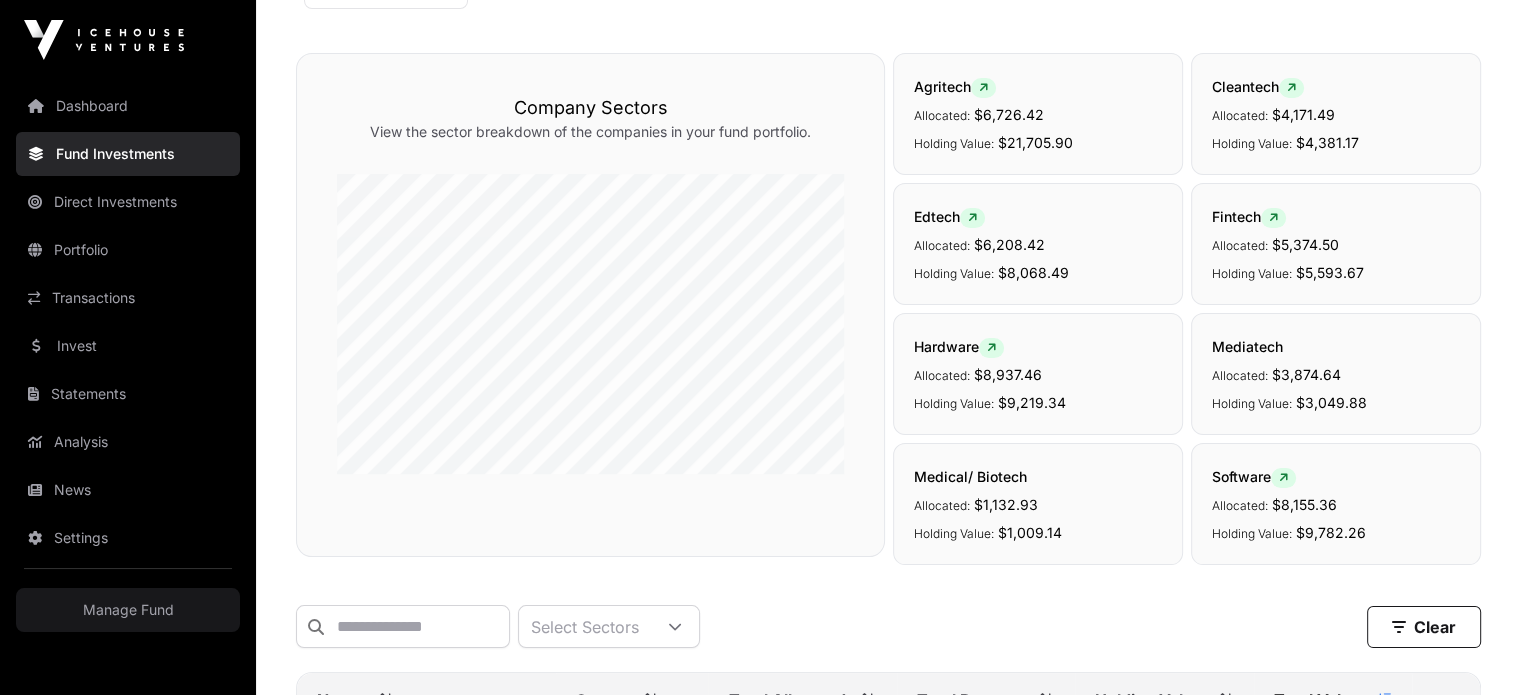 scroll, scrollTop: 268, scrollLeft: 0, axis: vertical 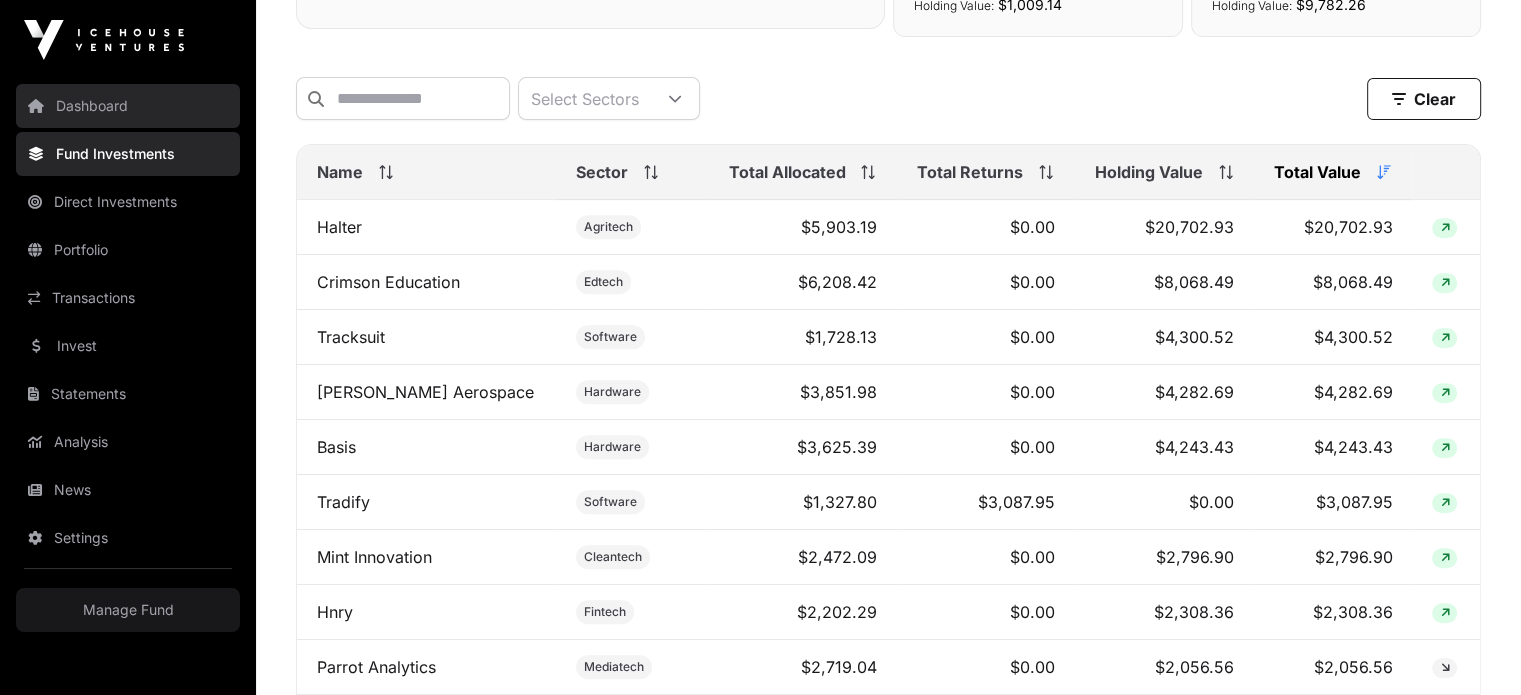 click on "Dashboard" 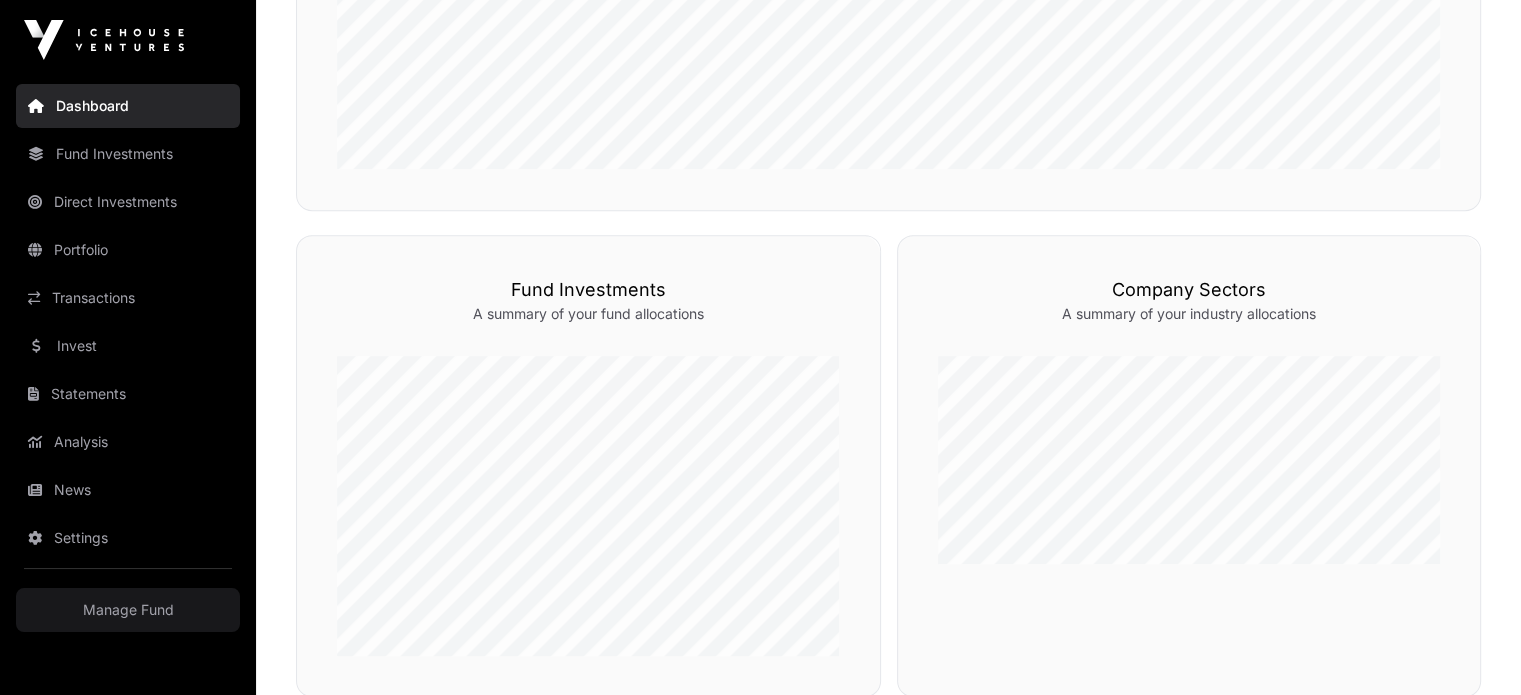 scroll, scrollTop: 0, scrollLeft: 0, axis: both 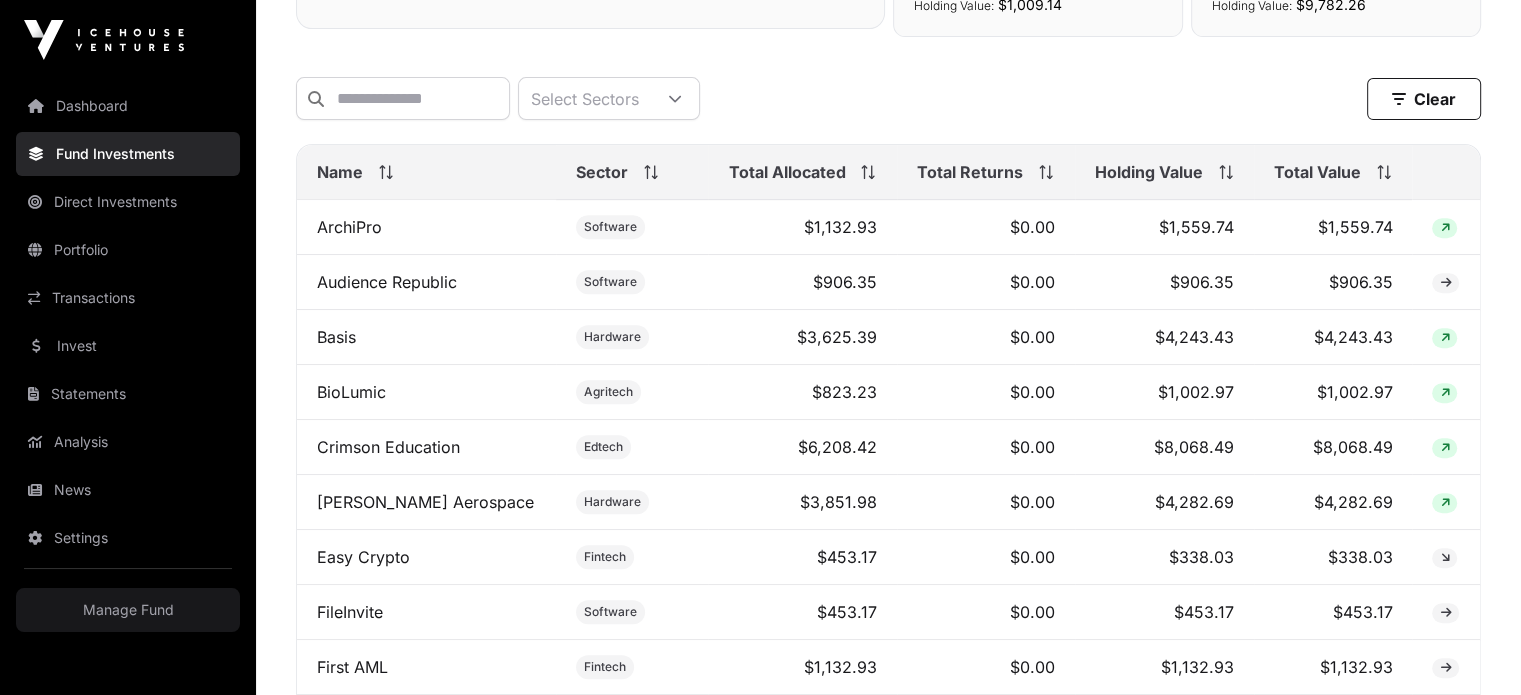 click on "Total Value" 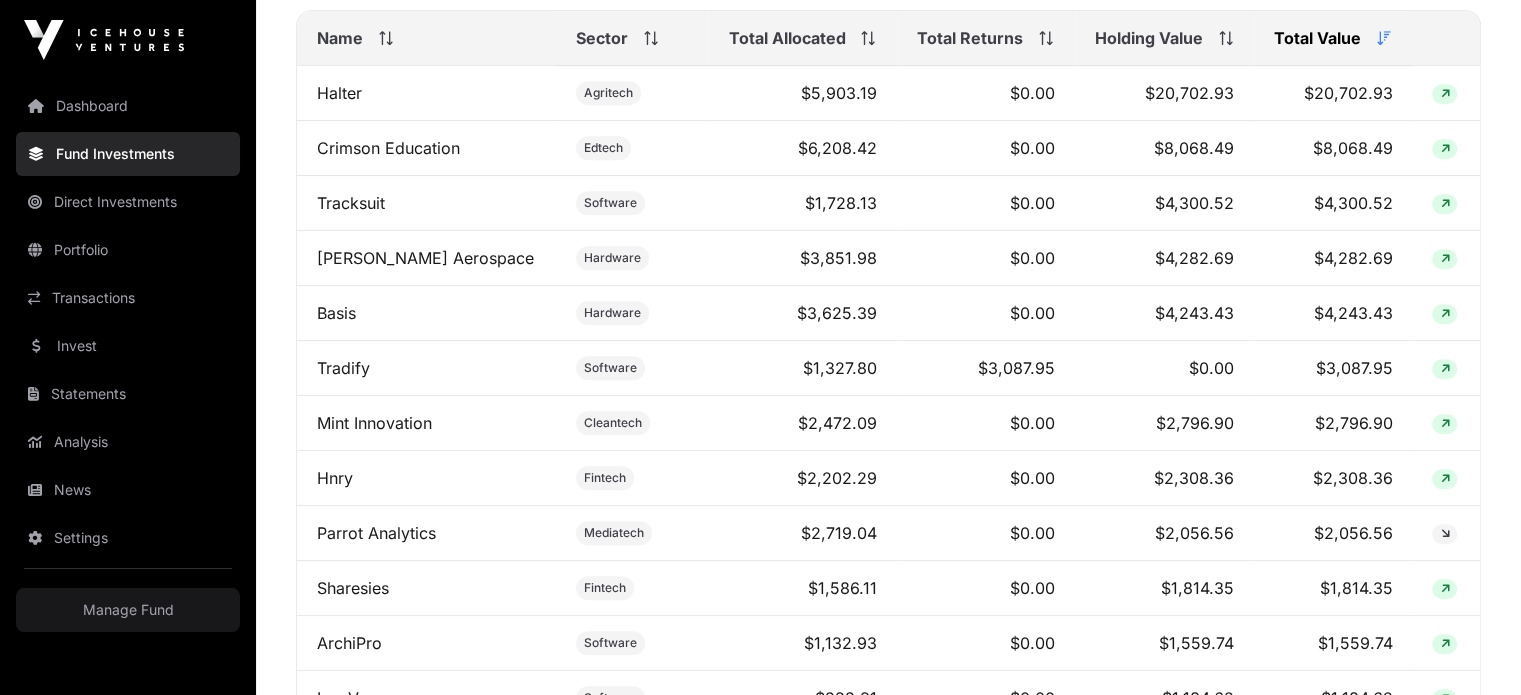 scroll, scrollTop: 972, scrollLeft: 0, axis: vertical 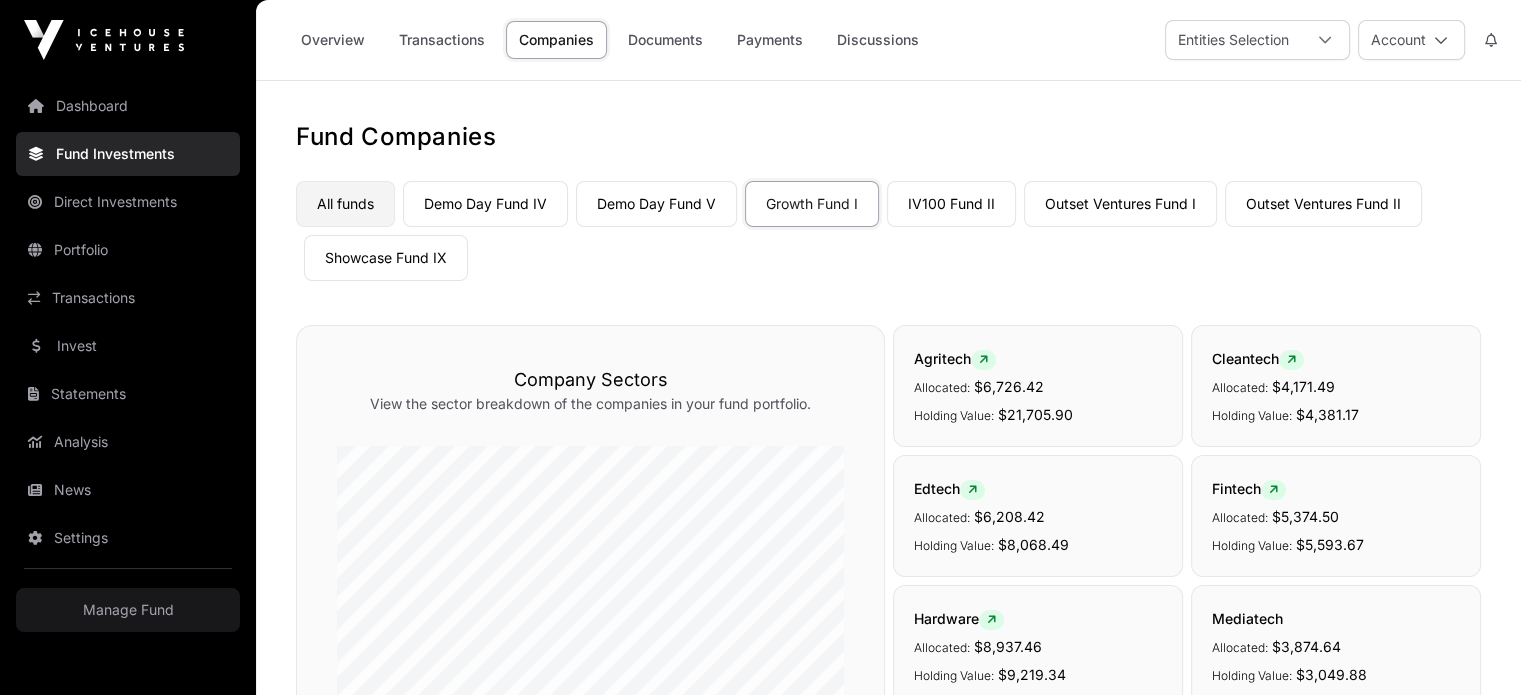 click on "All funds" 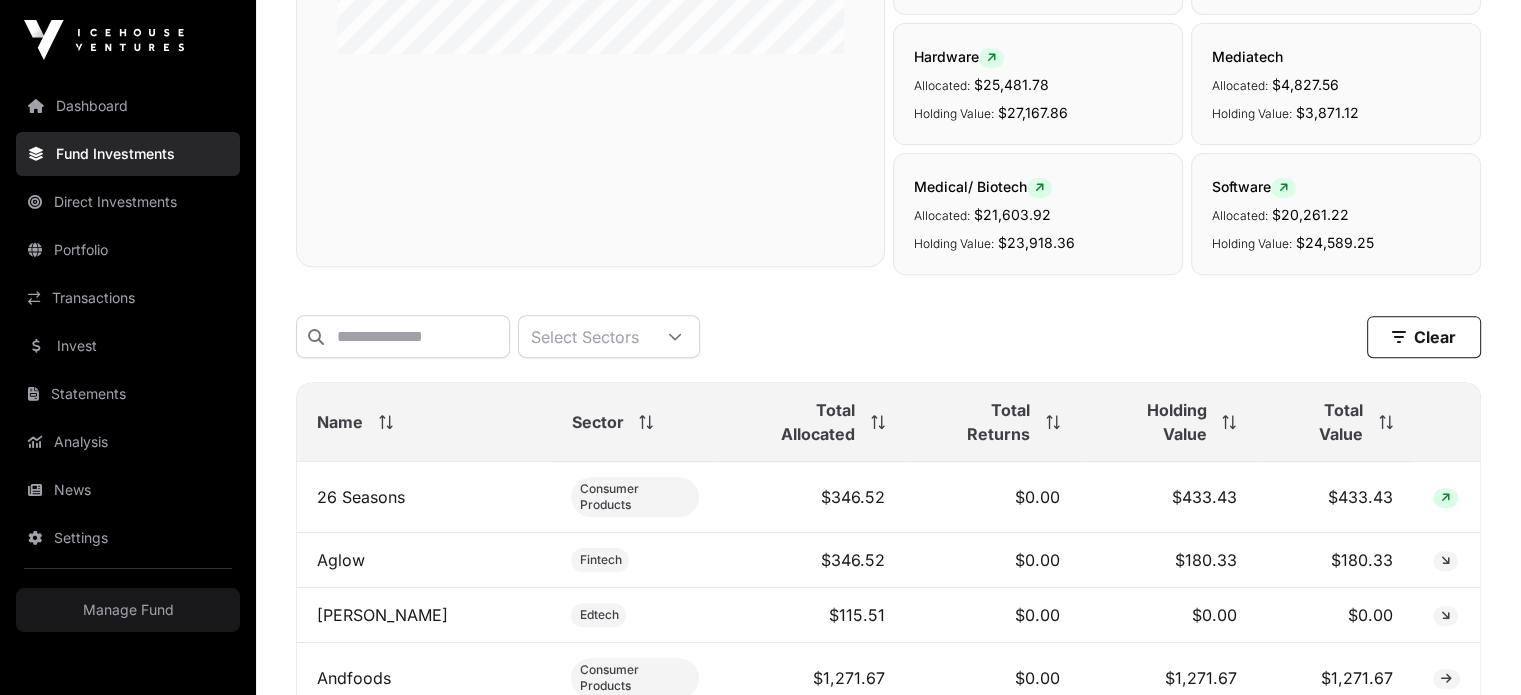 scroll, scrollTop: 600, scrollLeft: 0, axis: vertical 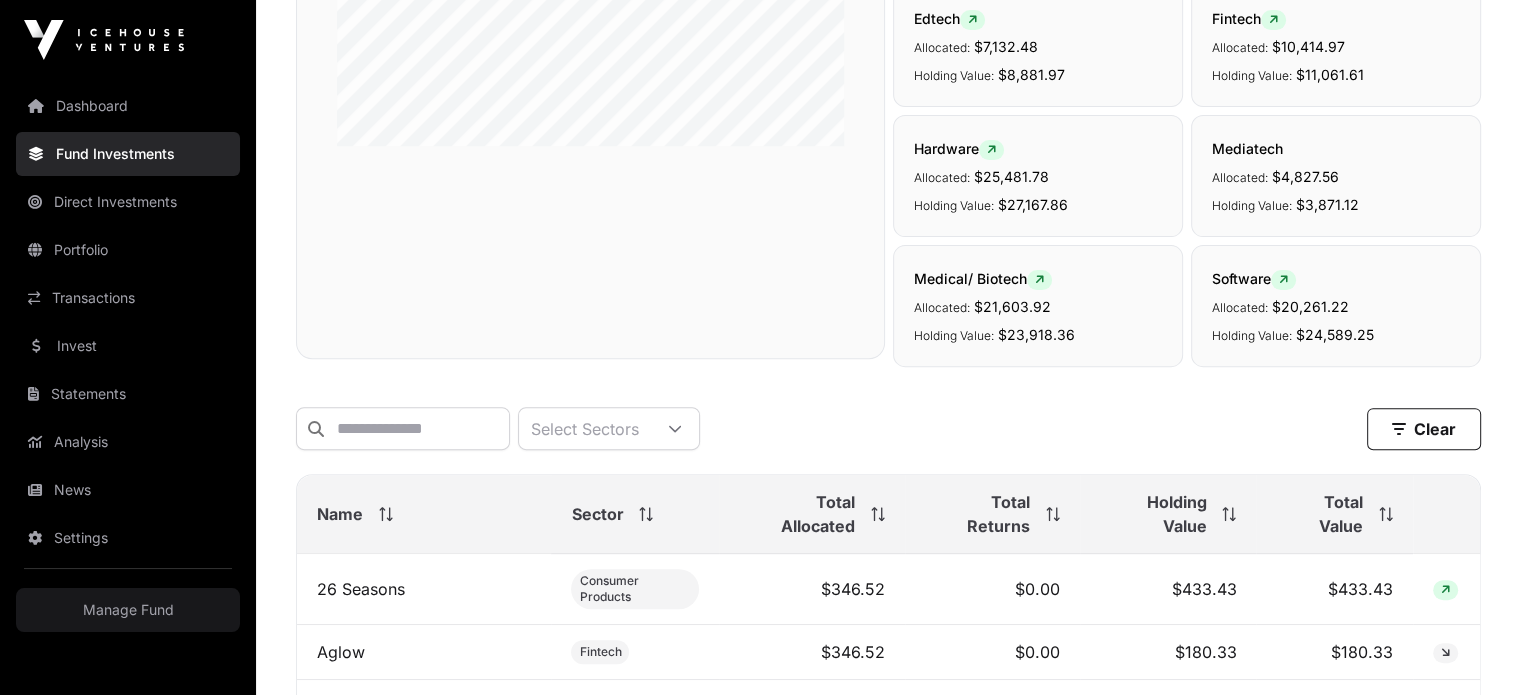 click on "Total Value" 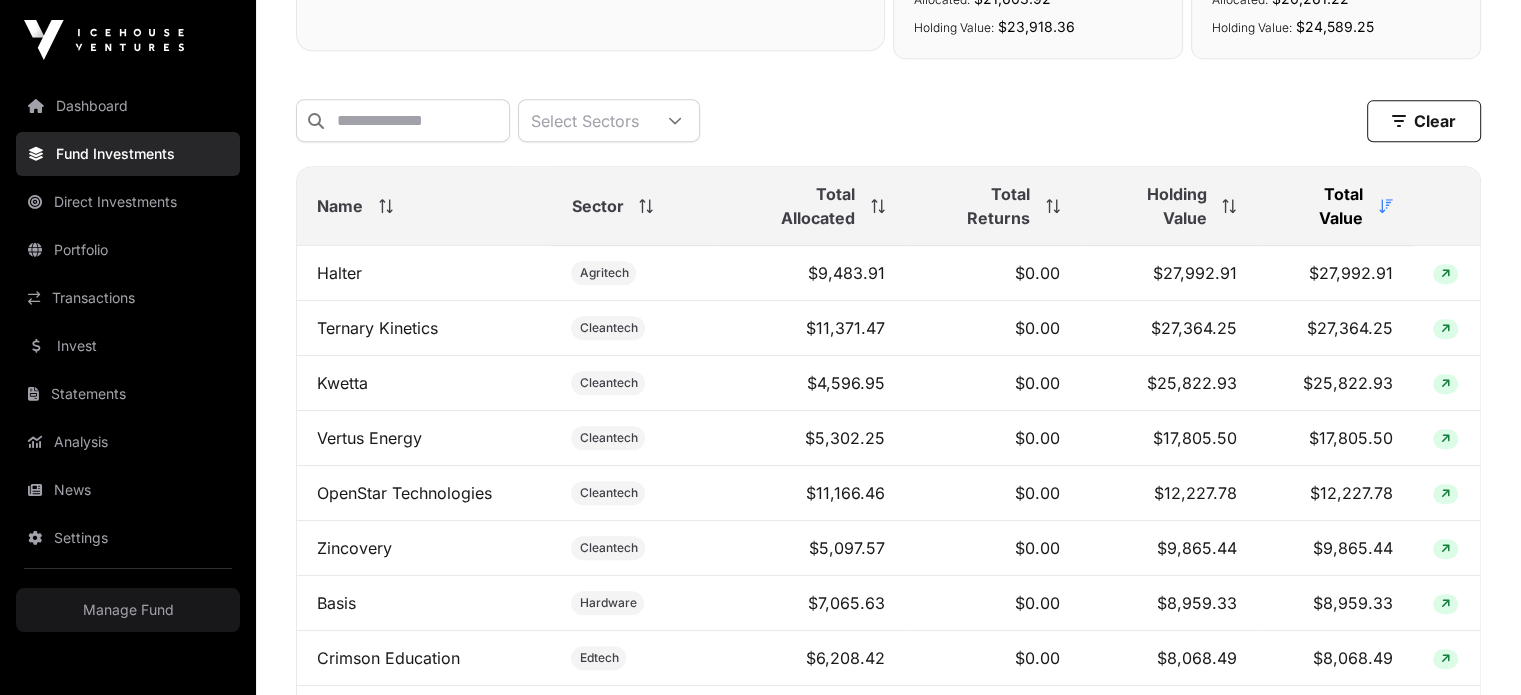 scroll, scrollTop: 978, scrollLeft: 0, axis: vertical 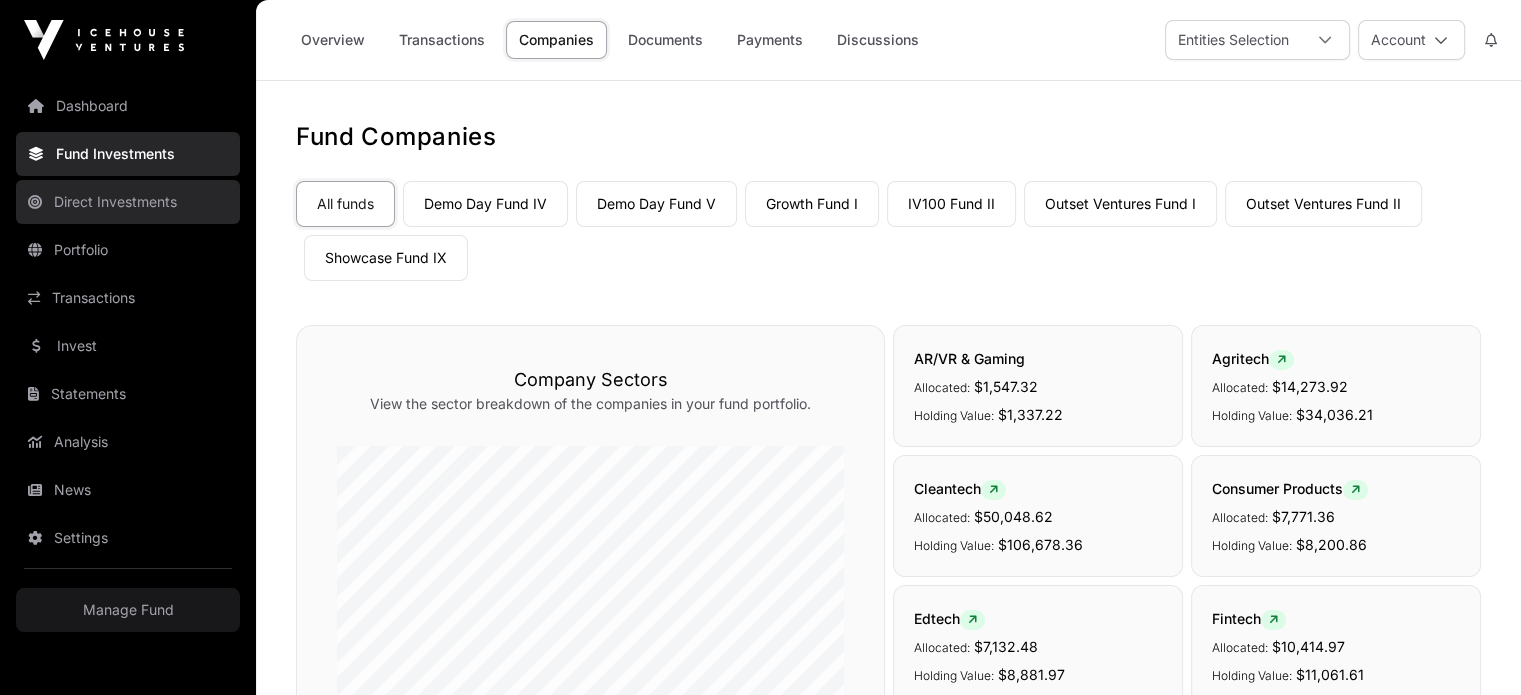 click on "Direct Investments" 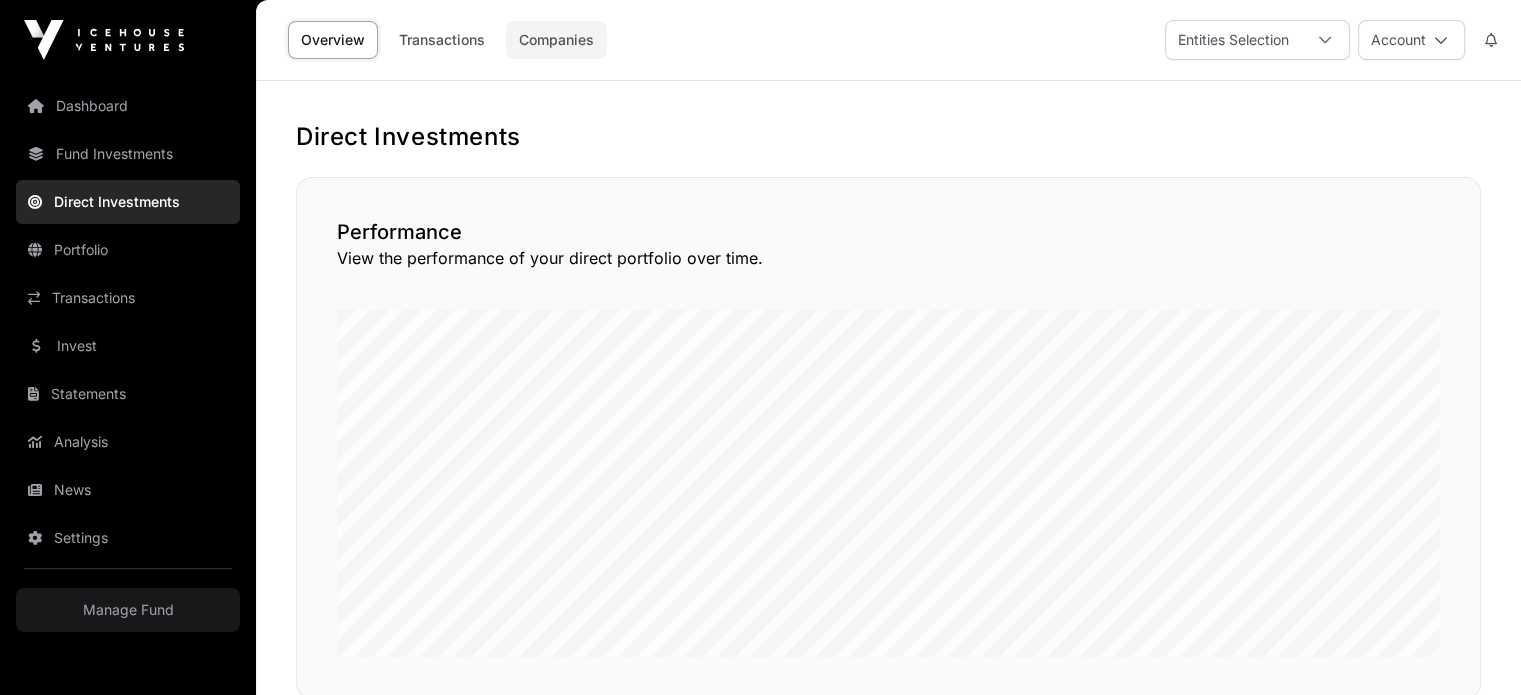 click on "Companies" 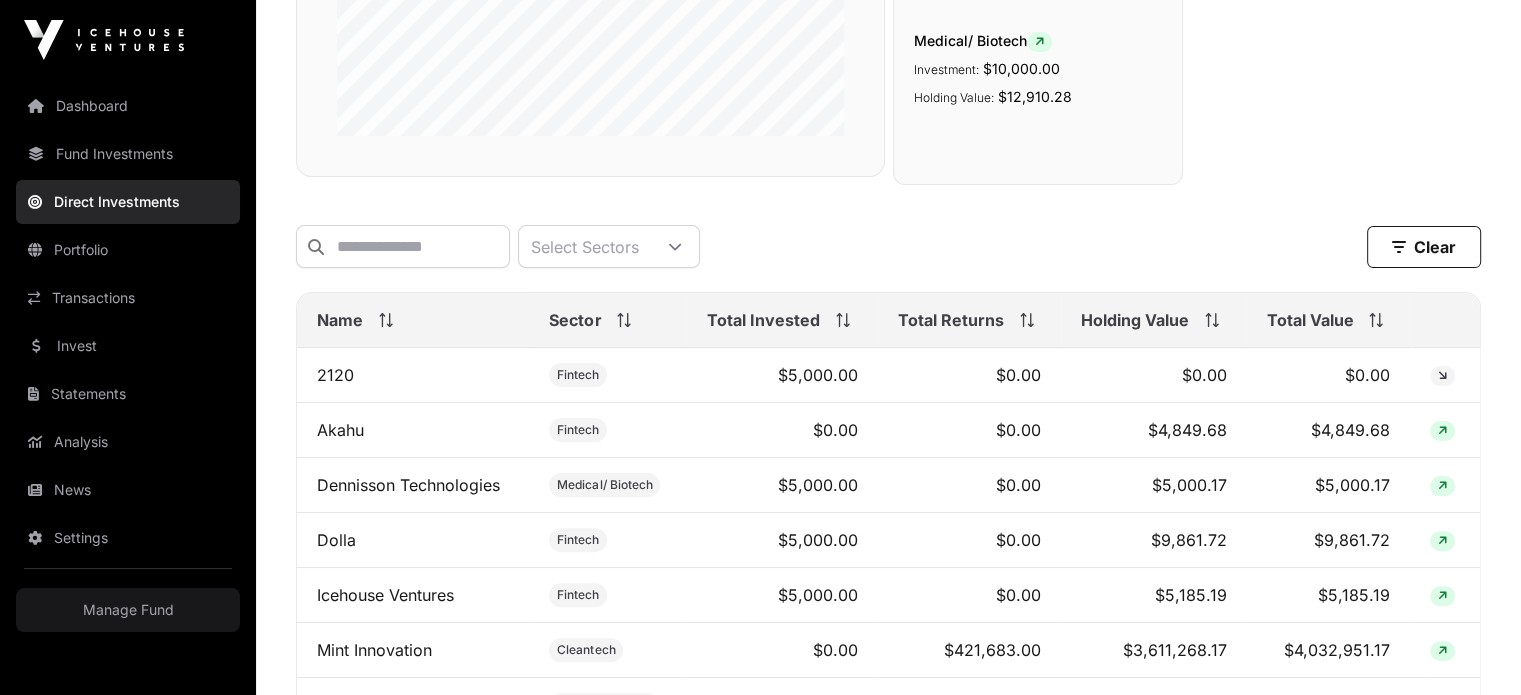 scroll, scrollTop: 464, scrollLeft: 0, axis: vertical 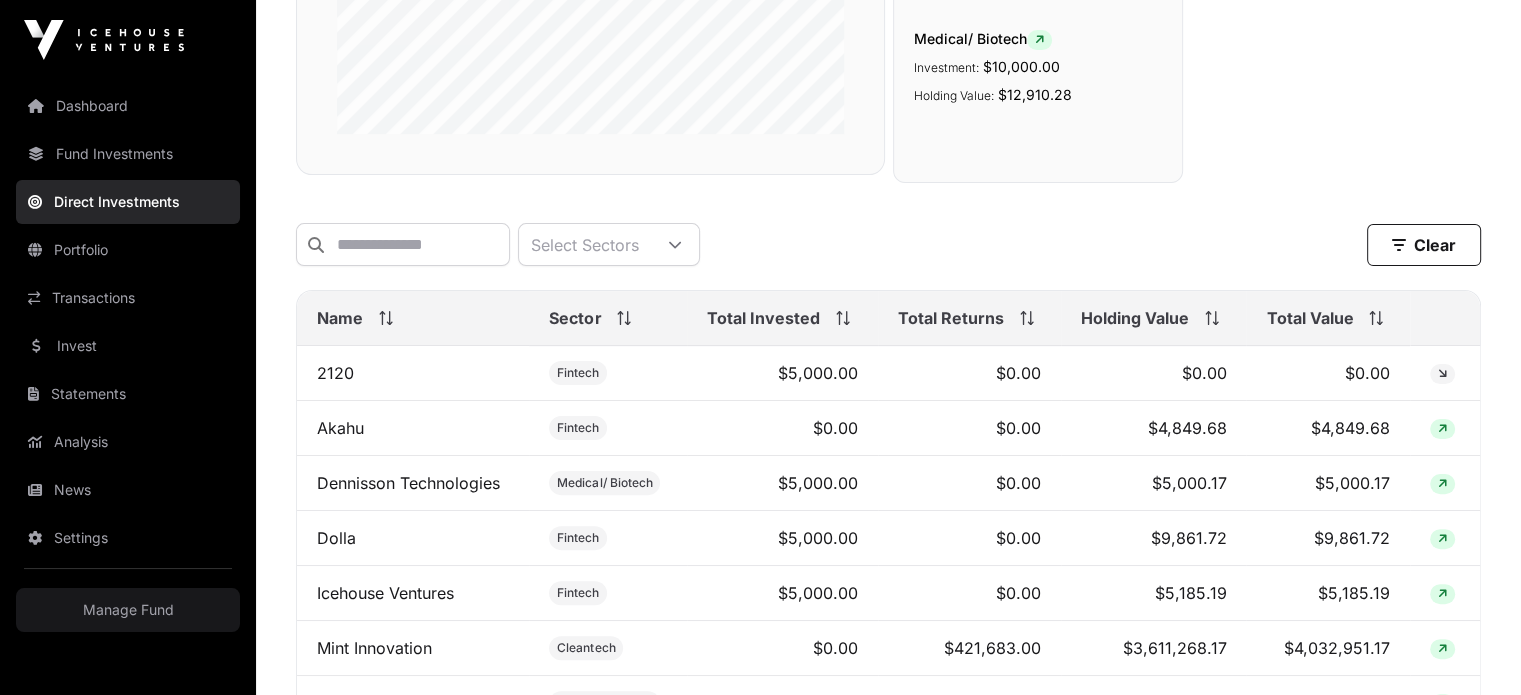 click on "Total Value" 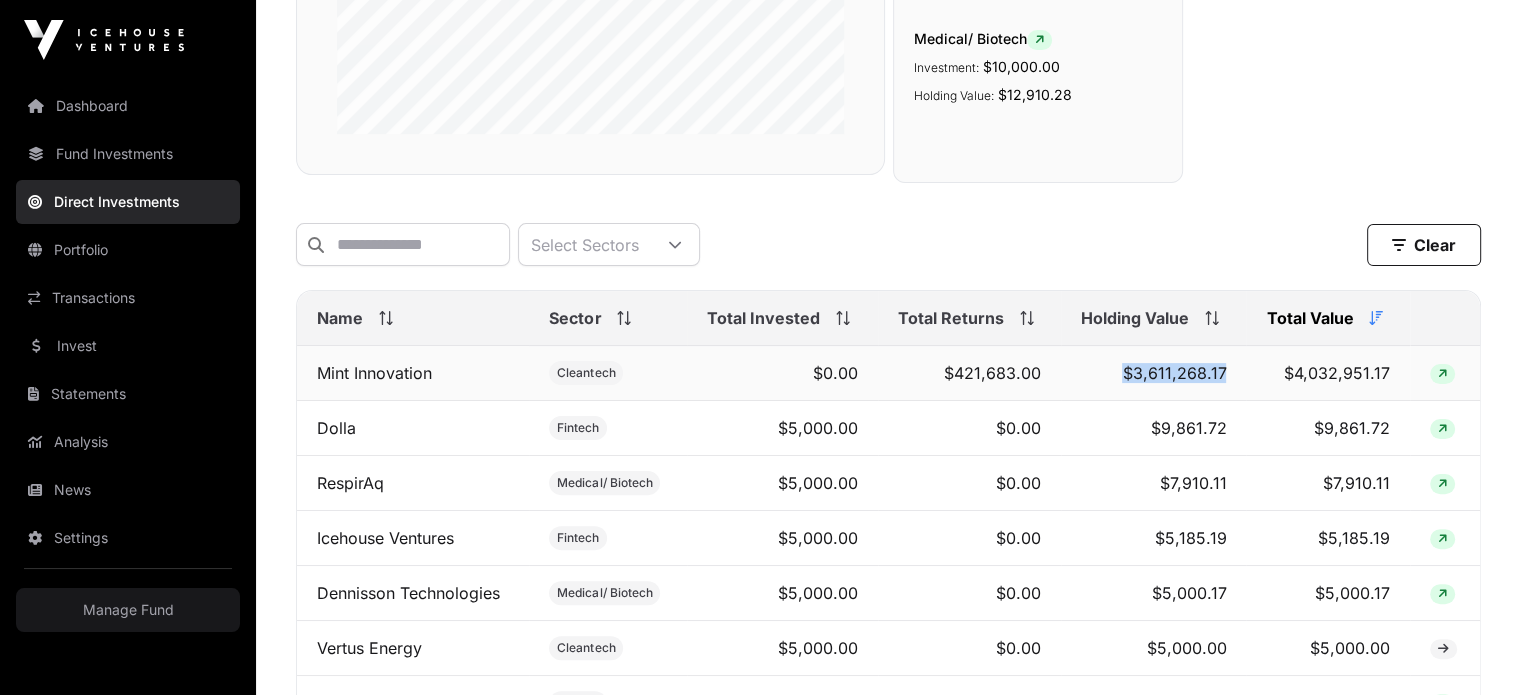 drag, startPoint x: 1232, startPoint y: 380, endPoint x: 1130, endPoint y: 399, distance: 103.75452 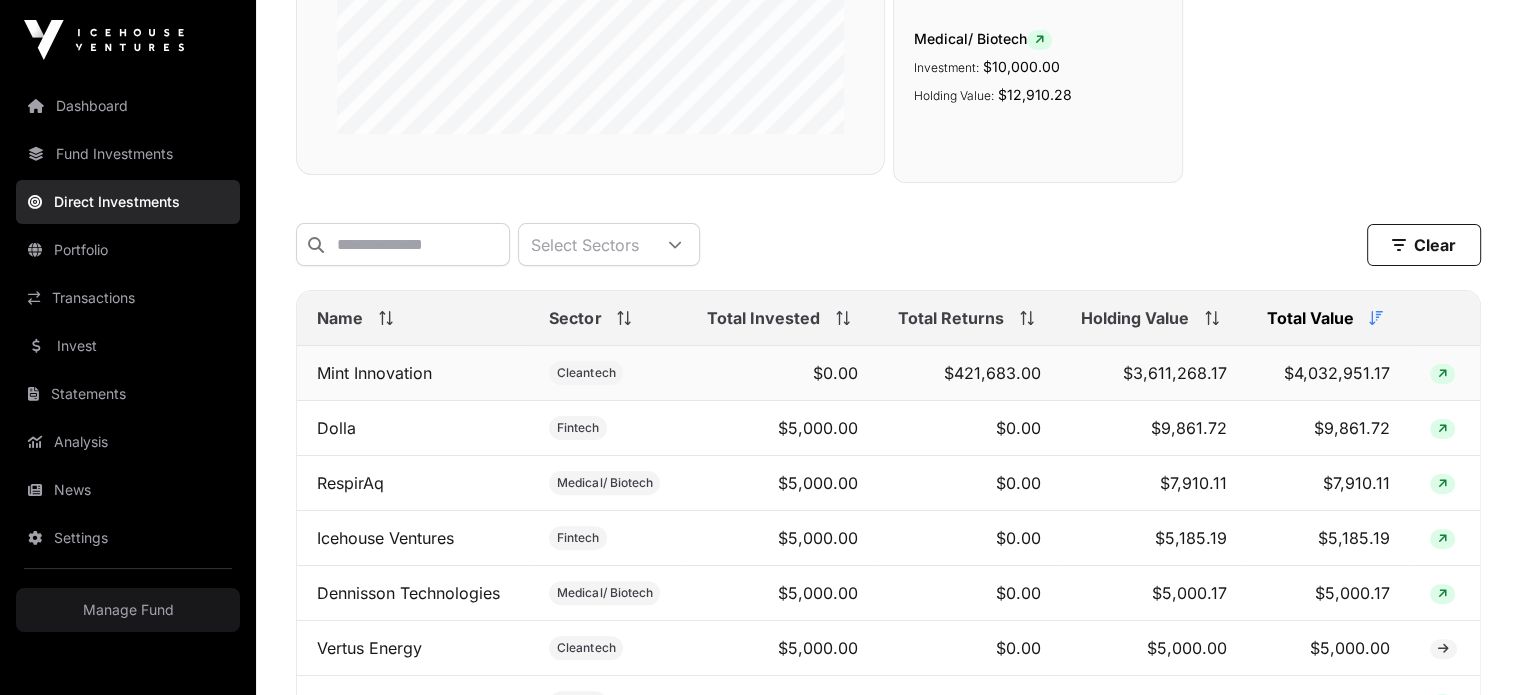 click on "$3,611,268.17" 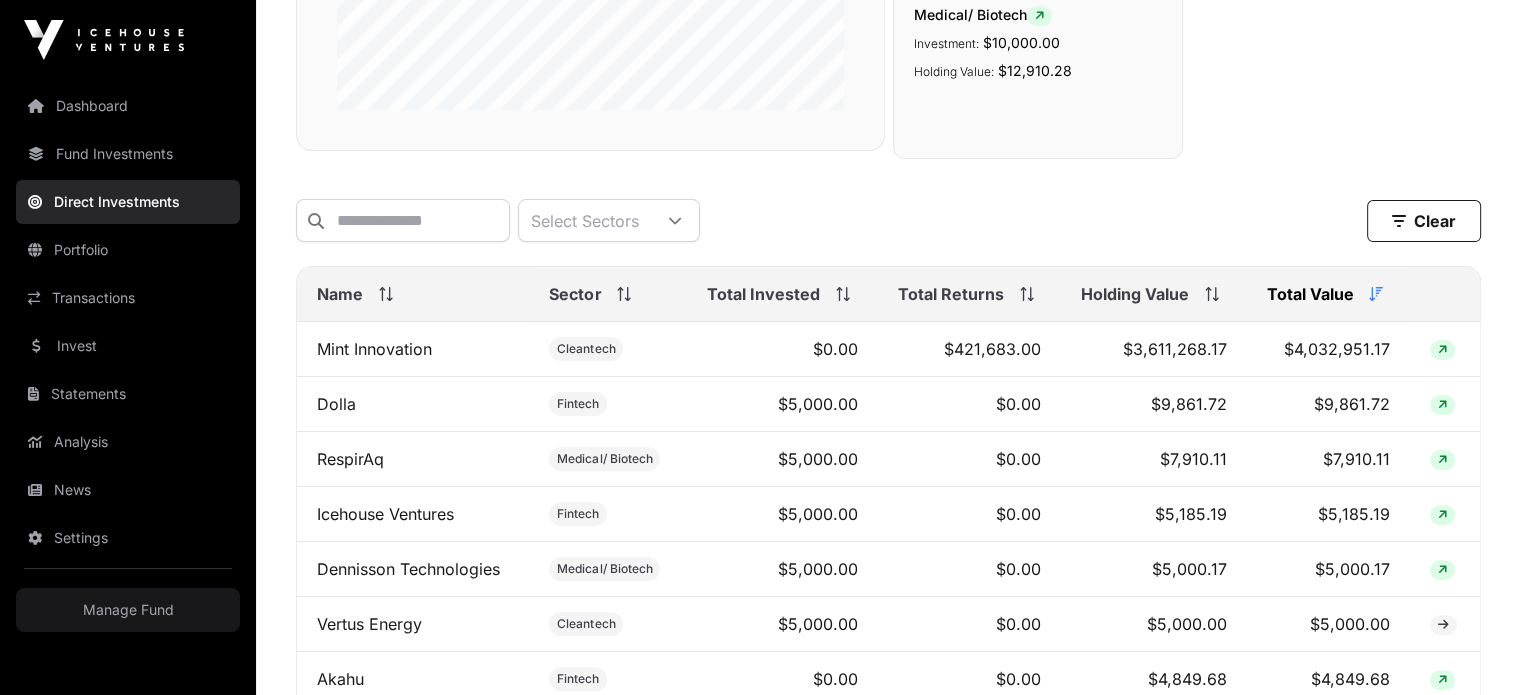 scroll, scrollTop: 492, scrollLeft: 0, axis: vertical 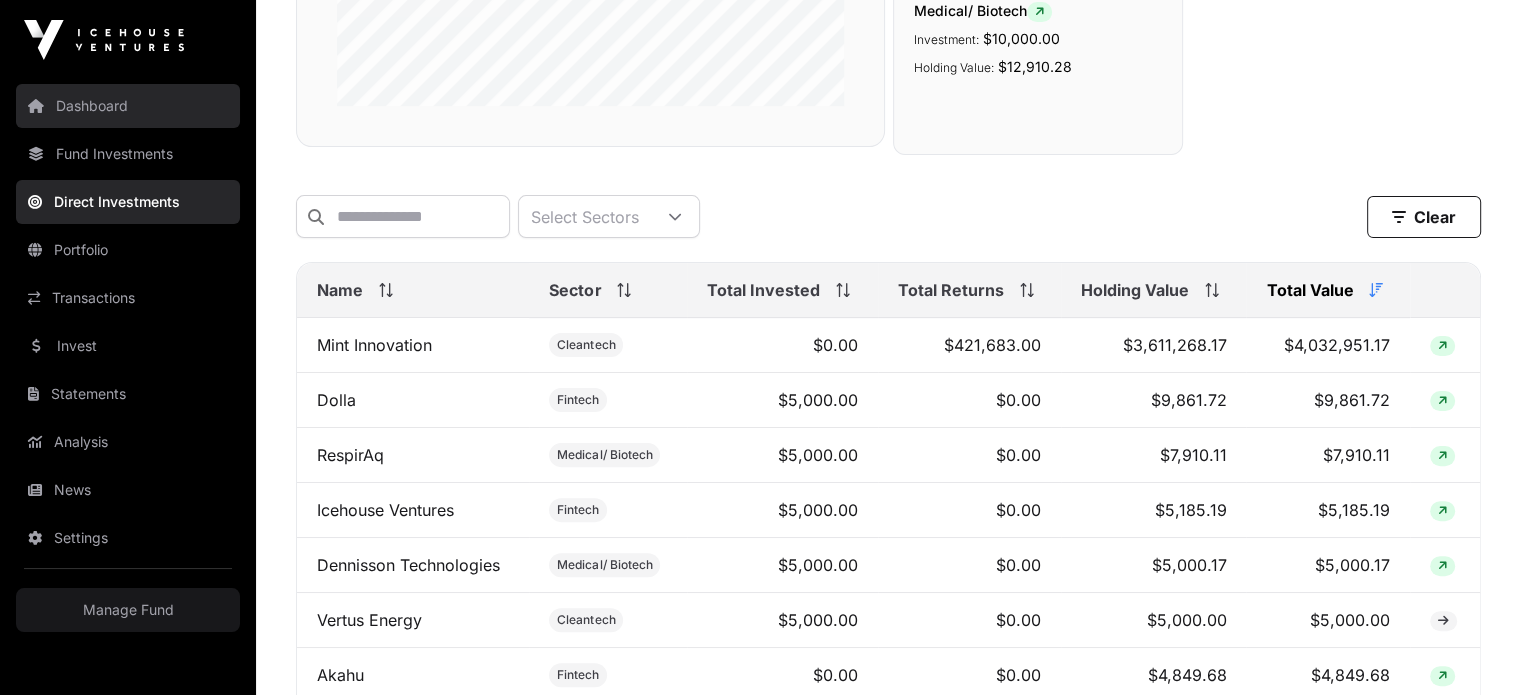 click on "Dashboard" 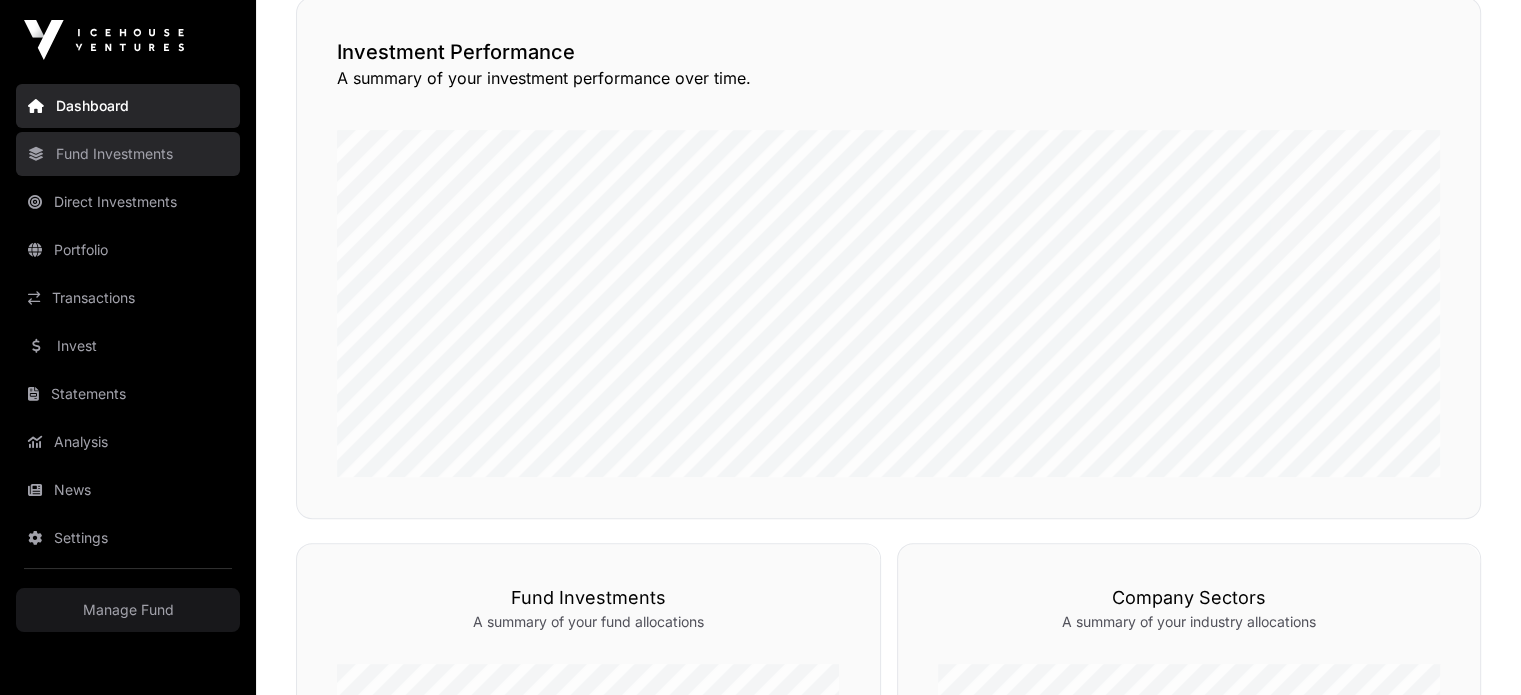 scroll, scrollTop: 0, scrollLeft: 0, axis: both 